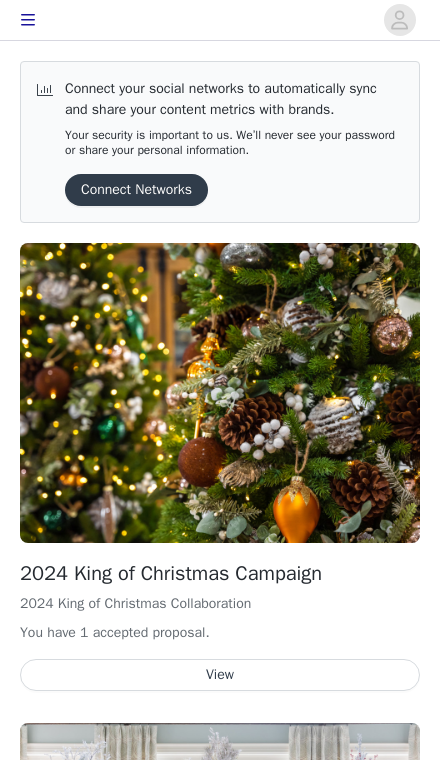 scroll, scrollTop: 0, scrollLeft: 0, axis: both 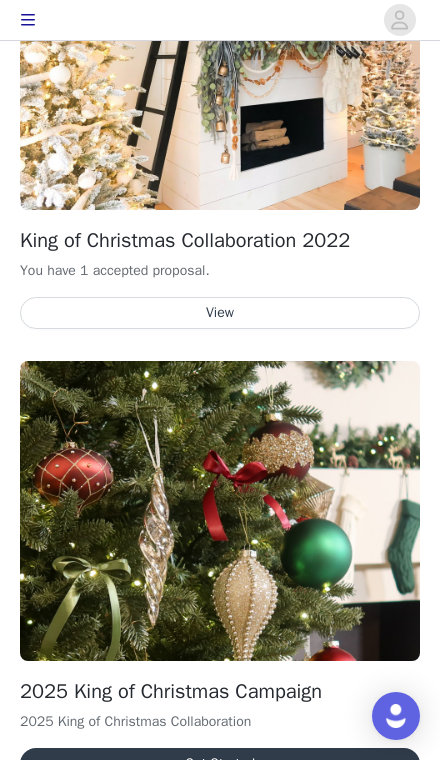 click on "Get Started" at bounding box center [220, 764] 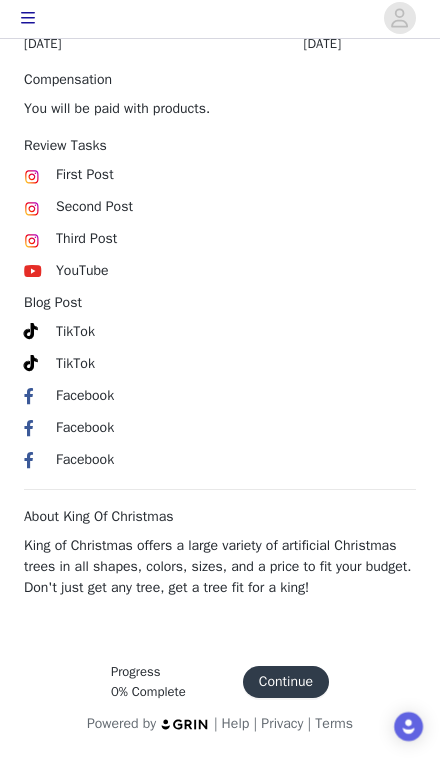 scroll, scrollTop: 1086, scrollLeft: 0, axis: vertical 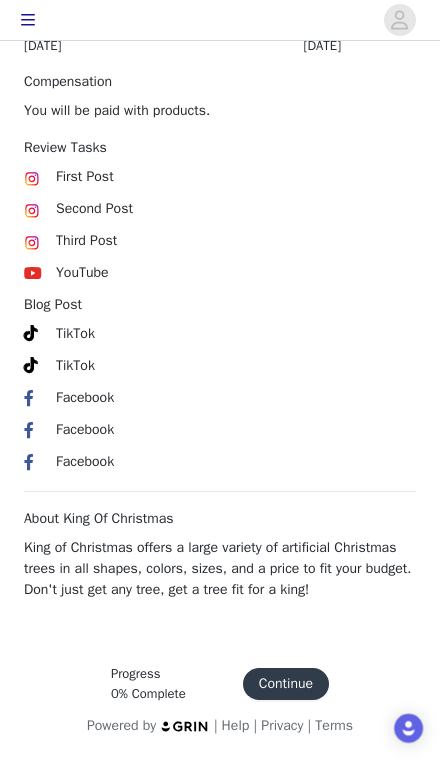 click on "Continue" at bounding box center [286, 684] 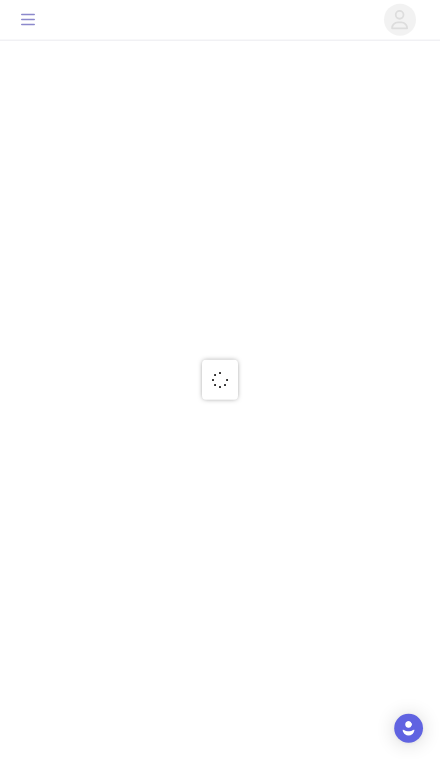 scroll, scrollTop: 0, scrollLeft: 0, axis: both 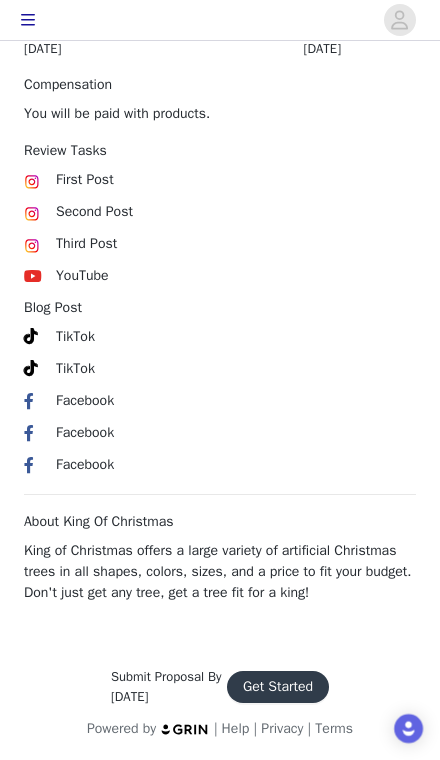 click on "Get Started" at bounding box center (278, 687) 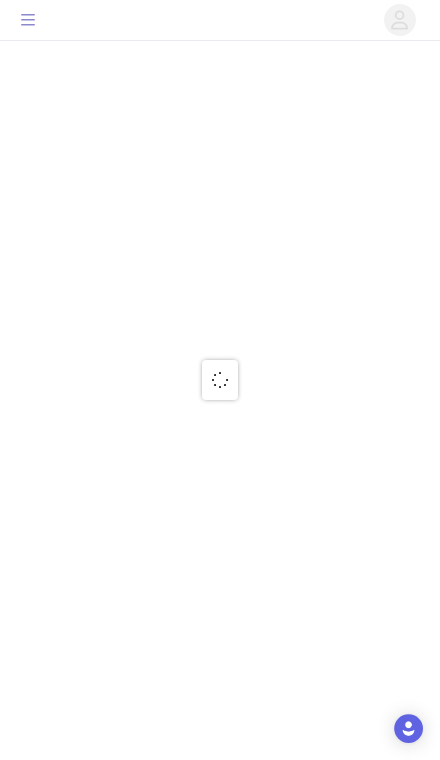 scroll, scrollTop: 0, scrollLeft: 0, axis: both 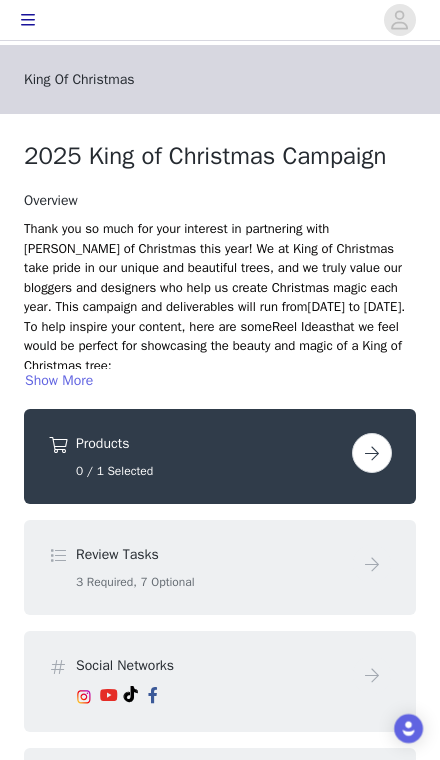 click at bounding box center [372, 453] 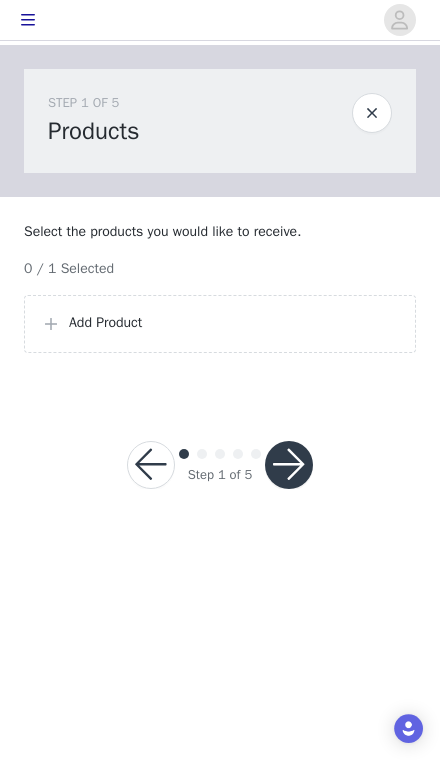 click at bounding box center [289, 465] 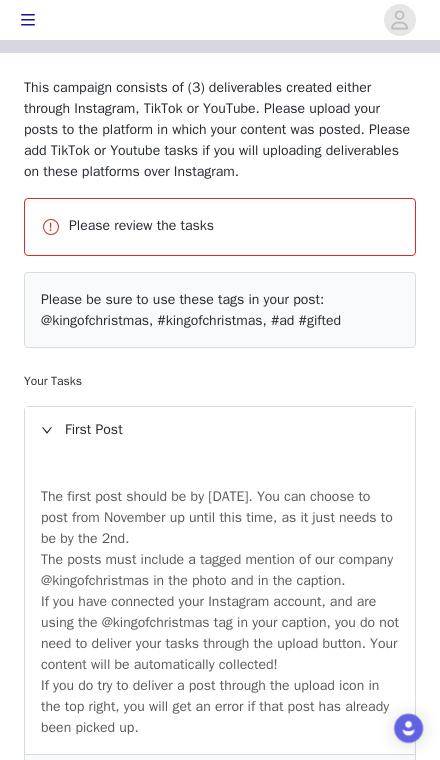 scroll, scrollTop: 0, scrollLeft: 0, axis: both 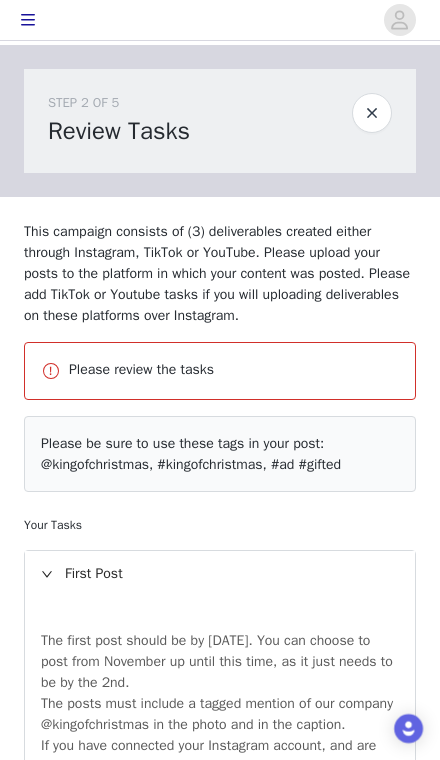 click on "Please review the tasks" at bounding box center (234, 369) 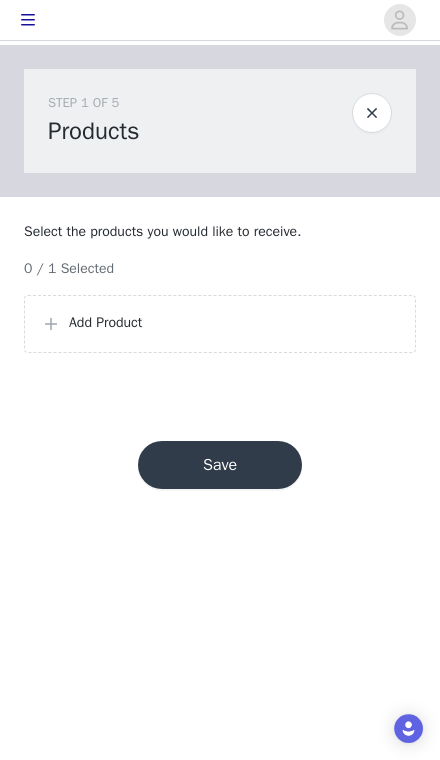 click on "Add Product" at bounding box center [220, 324] 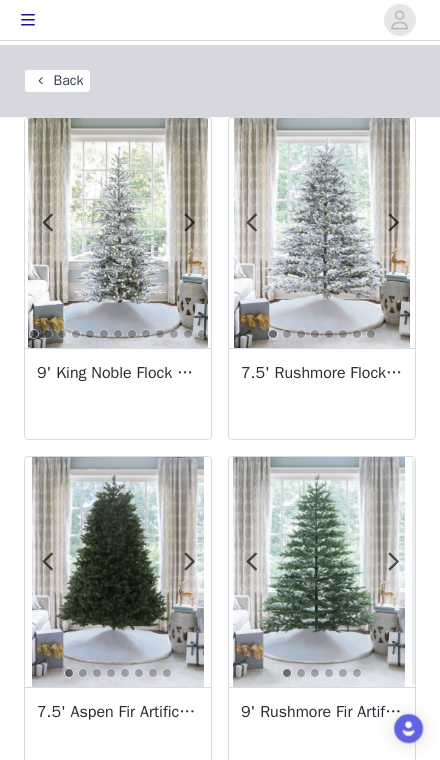 click on "9' Rushmore Fir Artificial Christmas Tree Unlit" at bounding box center [322, 732] 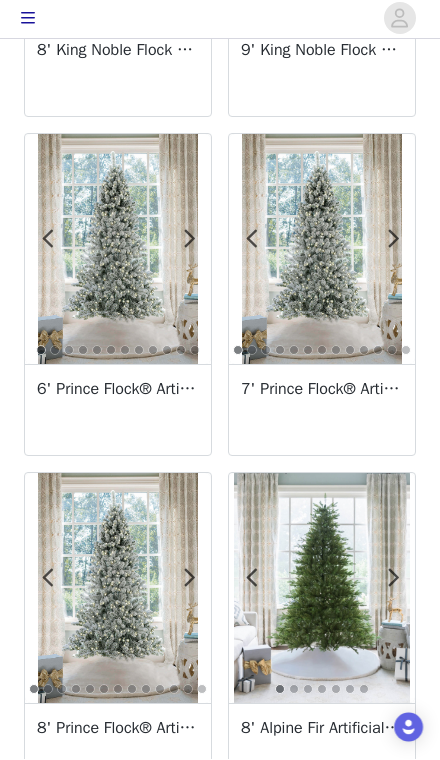 scroll, scrollTop: 3372, scrollLeft: 0, axis: vertical 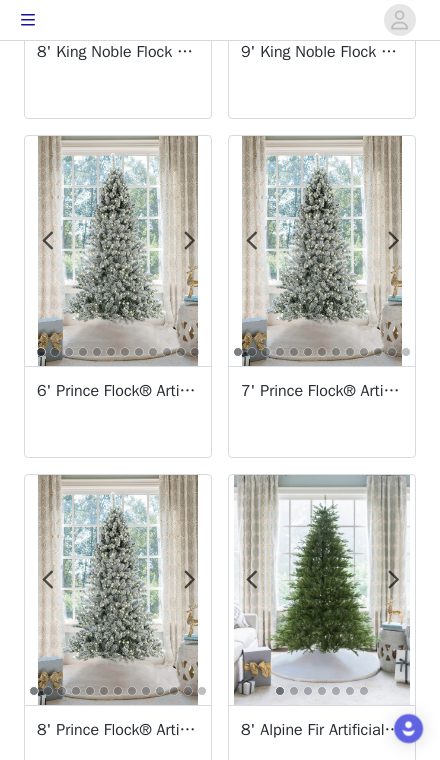 click on "8' Alpine Fir Artificial Christmas Tree Unlit" at bounding box center (322, 730) 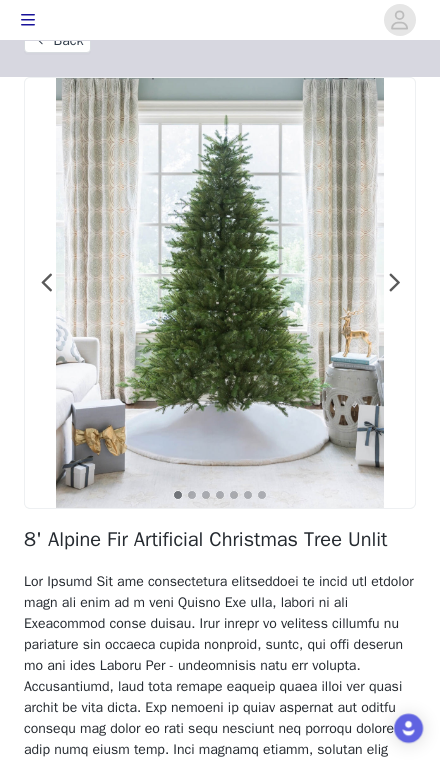 scroll, scrollTop: 0, scrollLeft: 0, axis: both 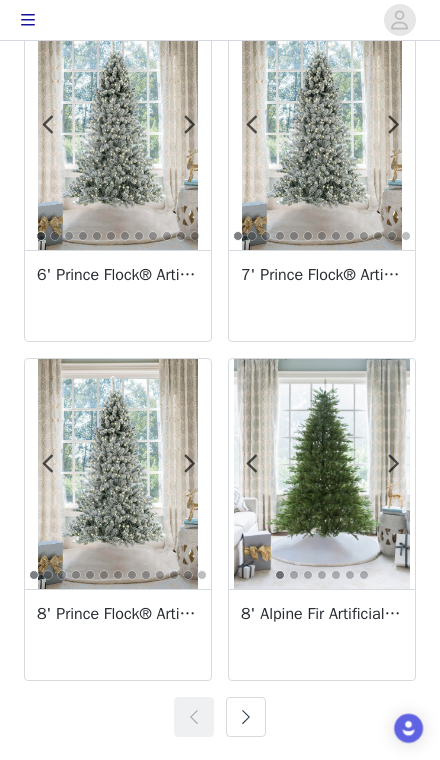 click at bounding box center [246, 717] 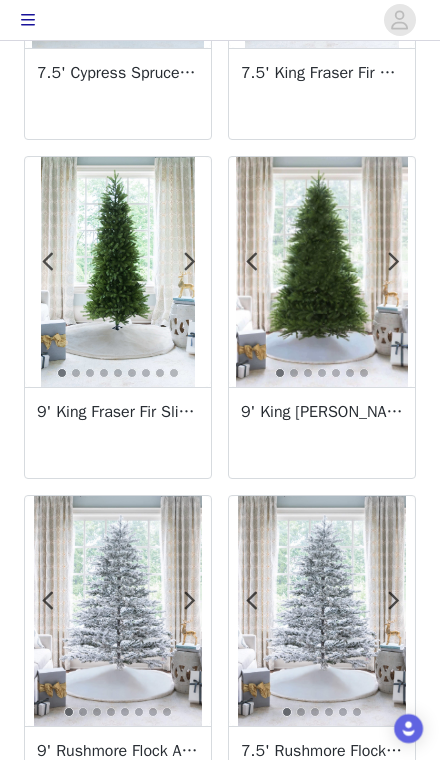 scroll, scrollTop: 1657, scrollLeft: 0, axis: vertical 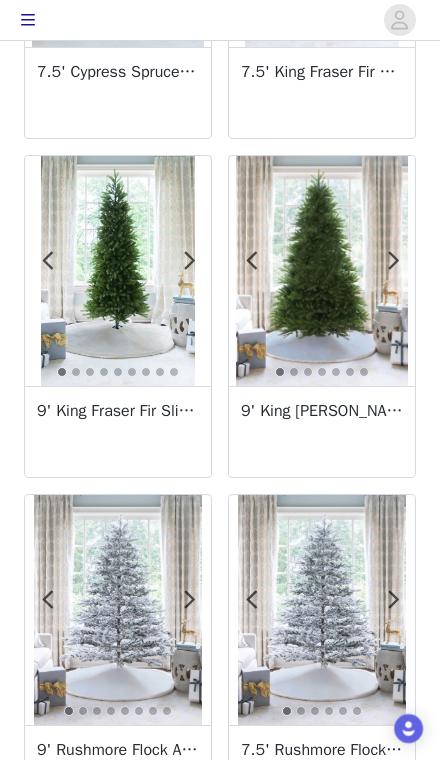 click on "5" at bounding box center (336, 372) 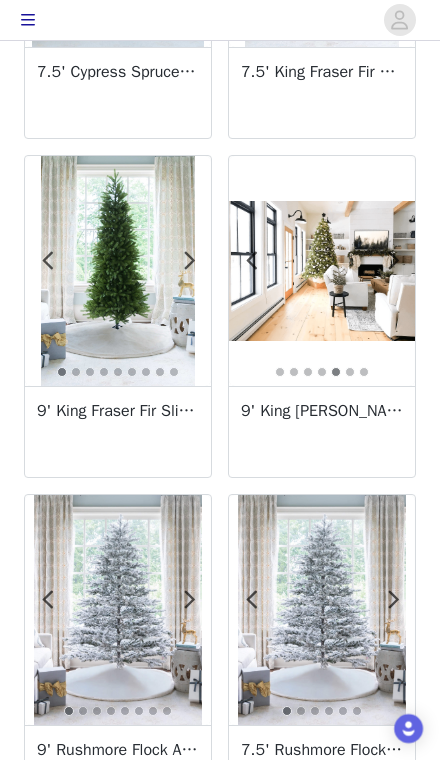 click on "5" at bounding box center [336, 372] 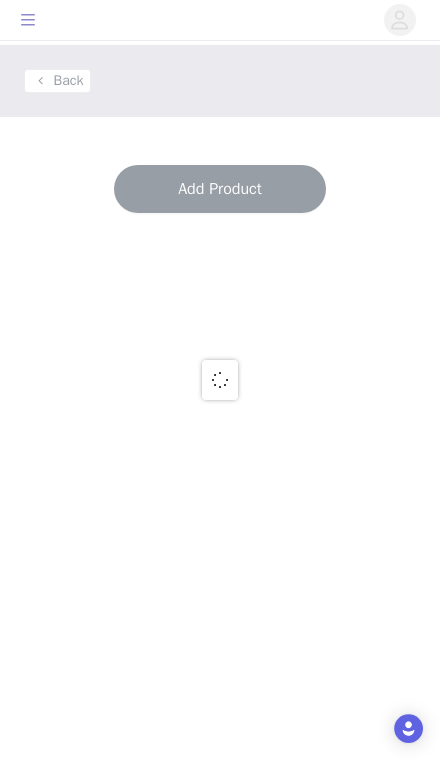 scroll, scrollTop: 0, scrollLeft: 0, axis: both 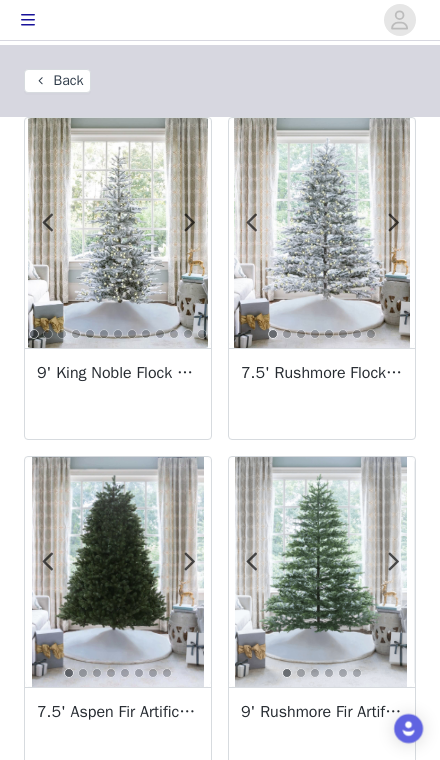 click on "9' Rushmore Fir Artificial Christmas Tree Unlit" at bounding box center (322, 712) 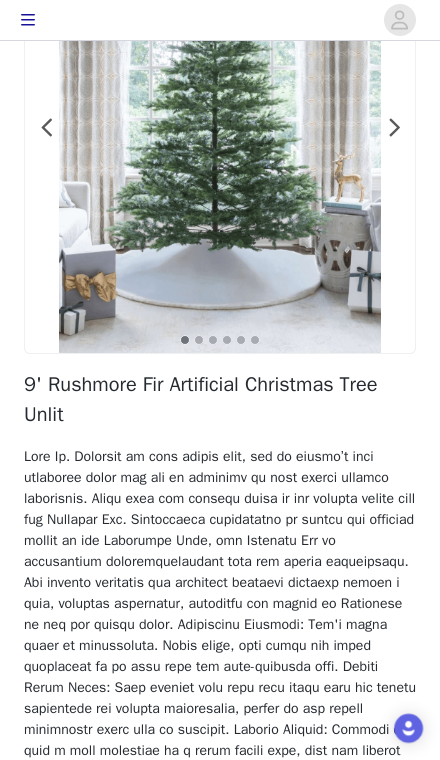 scroll, scrollTop: 114, scrollLeft: 0, axis: vertical 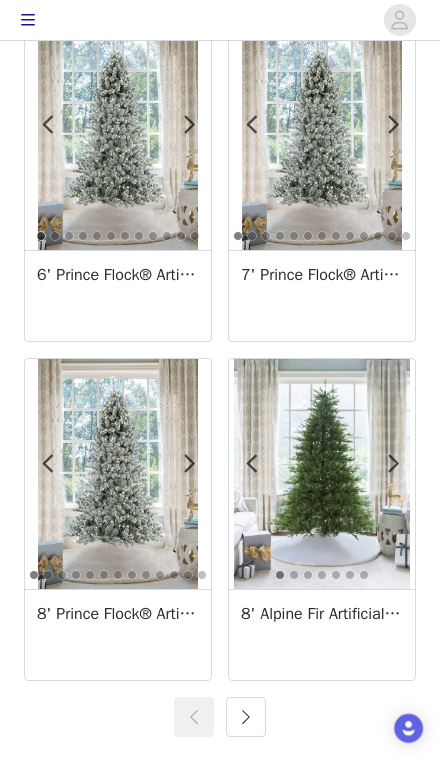 click at bounding box center [246, 717] 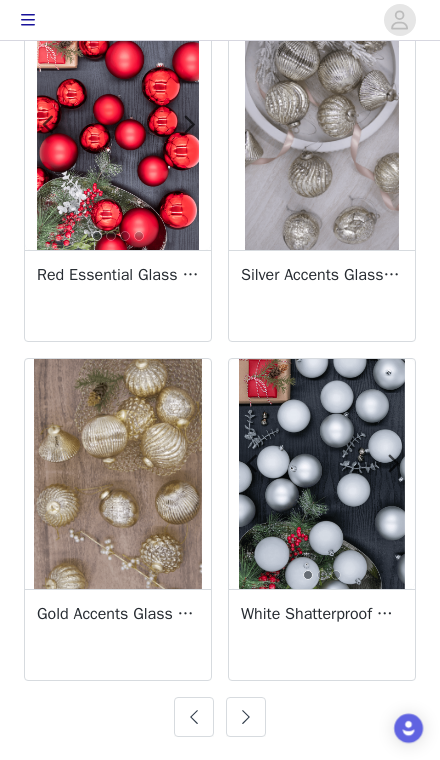 click at bounding box center [246, 717] 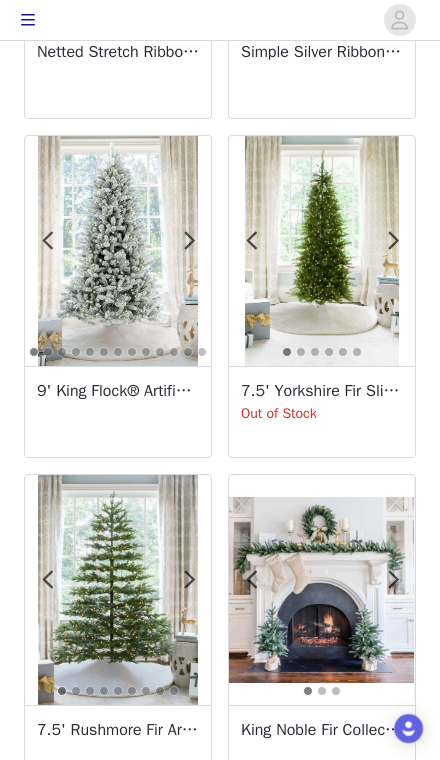 scroll, scrollTop: 1677, scrollLeft: 0, axis: vertical 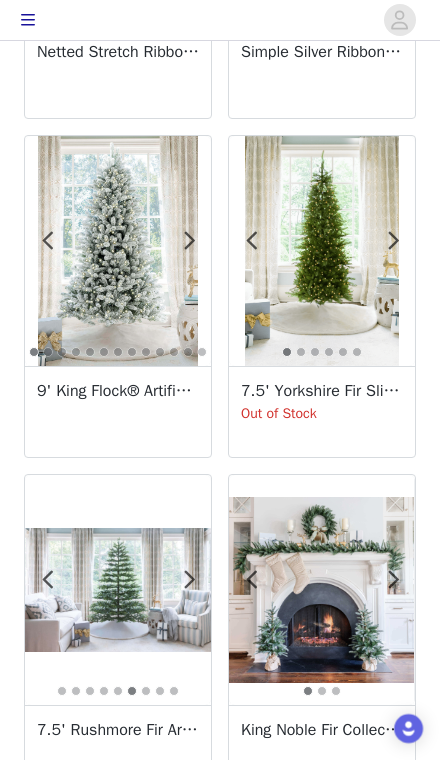 click on "7.5' Rushmore Fir Artificial Christmas Tree 750 Warm White LED Lights" at bounding box center (118, 730) 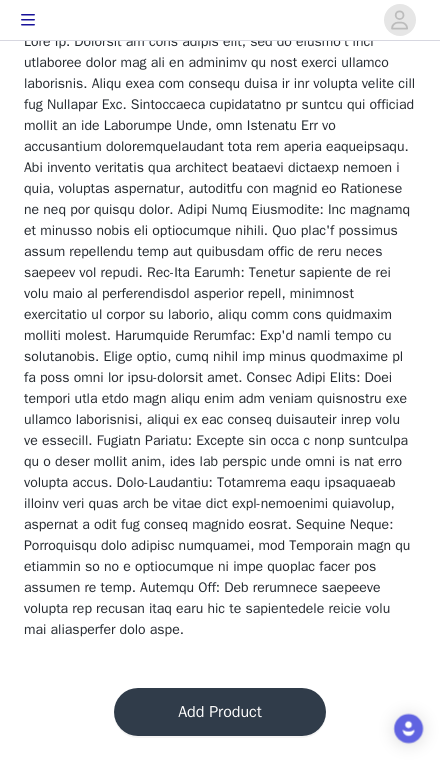 scroll, scrollTop: 630, scrollLeft: 0, axis: vertical 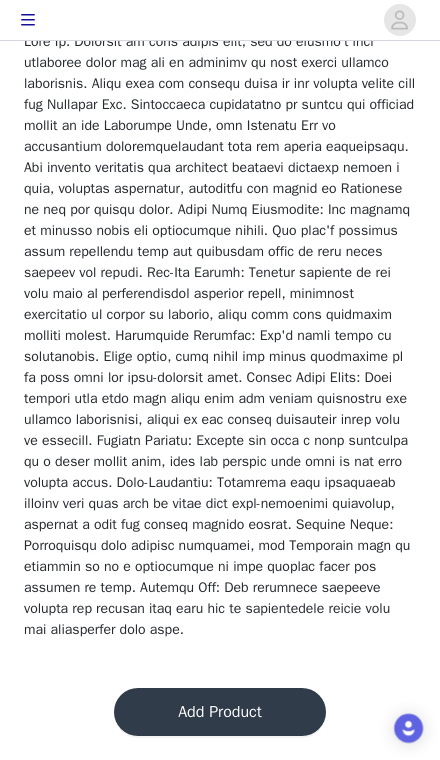 click on "Add Product" at bounding box center [220, 712] 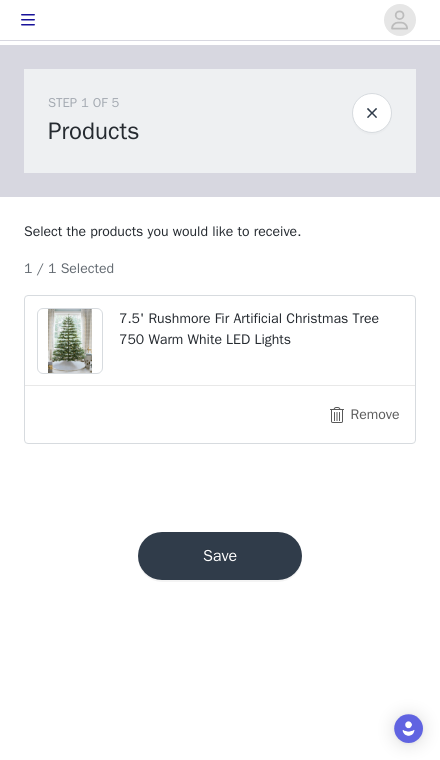 click at bounding box center [372, 113] 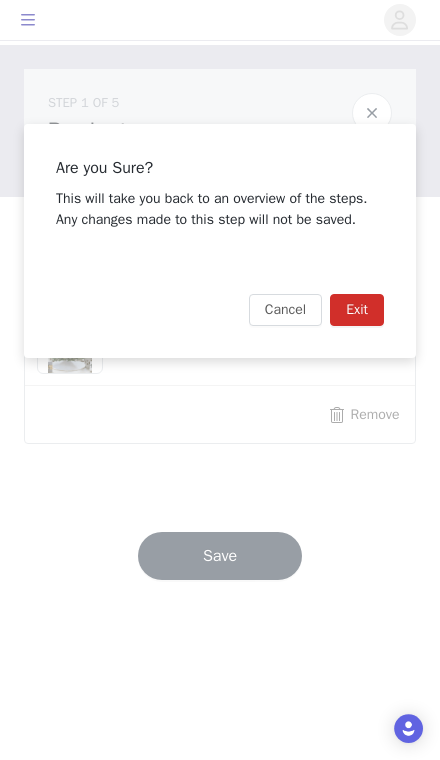 click on "Cancel" at bounding box center (285, 310) 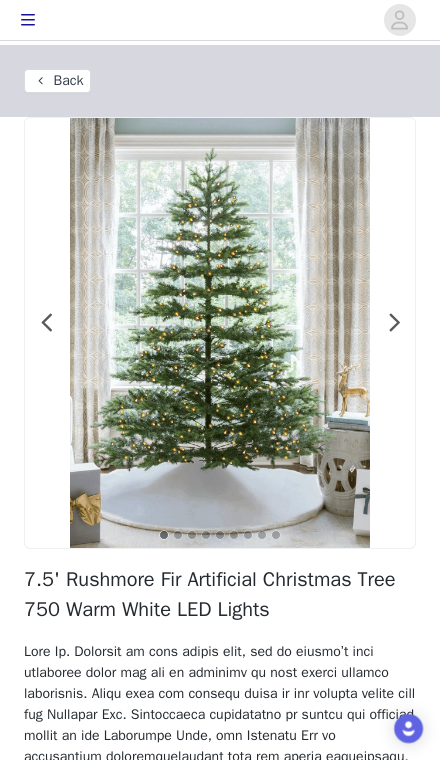 scroll, scrollTop: 630, scrollLeft: 0, axis: vertical 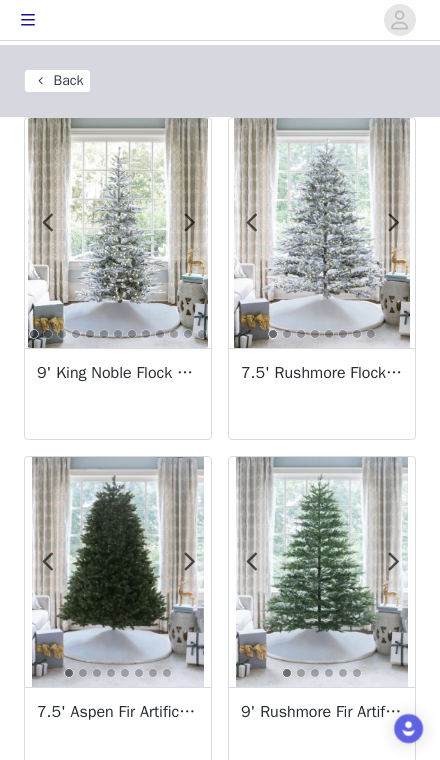 click on "9' Rushmore Fir Artificial Christmas Tree Unlit" at bounding box center (322, 712) 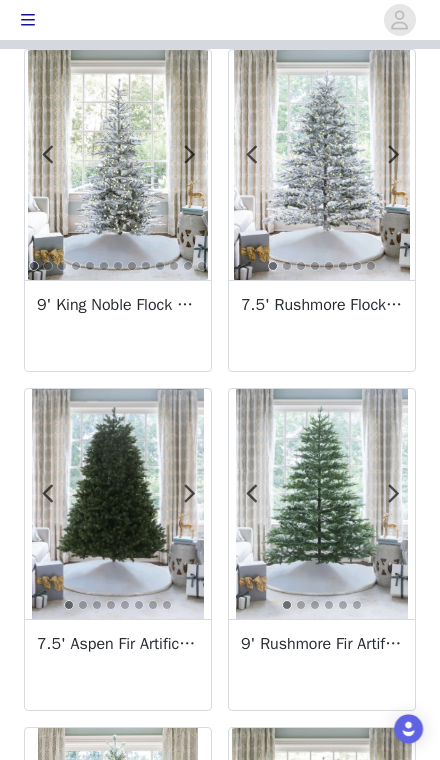 scroll, scrollTop: 0, scrollLeft: 0, axis: both 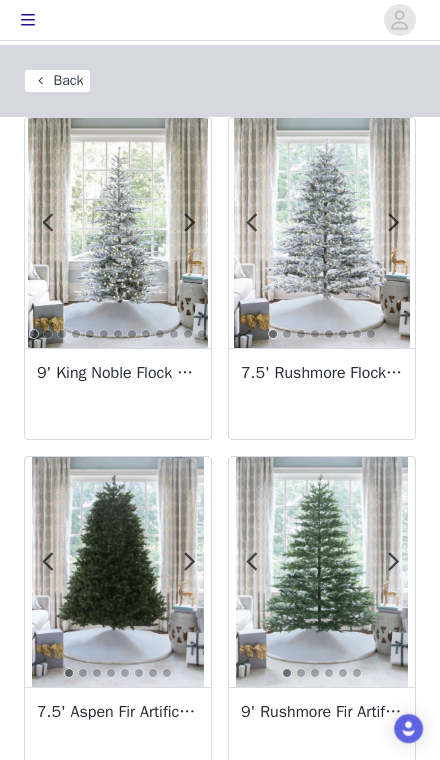 click on "Back" at bounding box center (57, 81) 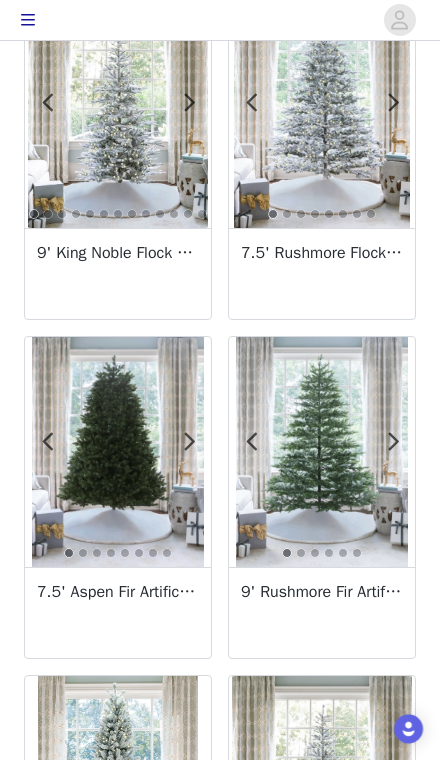 scroll, scrollTop: 0, scrollLeft: 0, axis: both 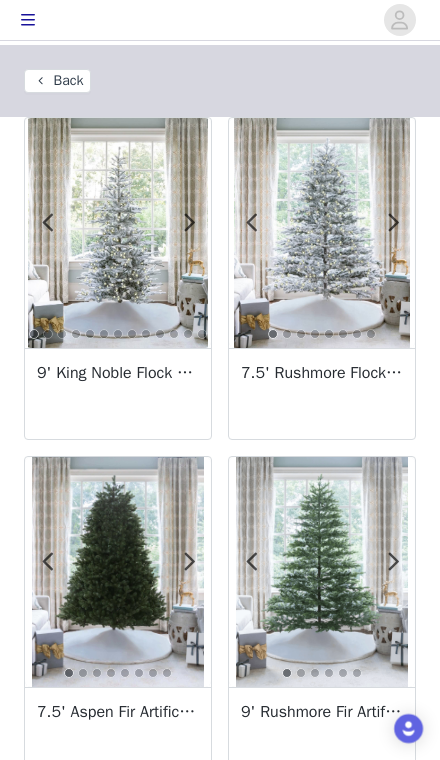 click on "Back" at bounding box center [57, 81] 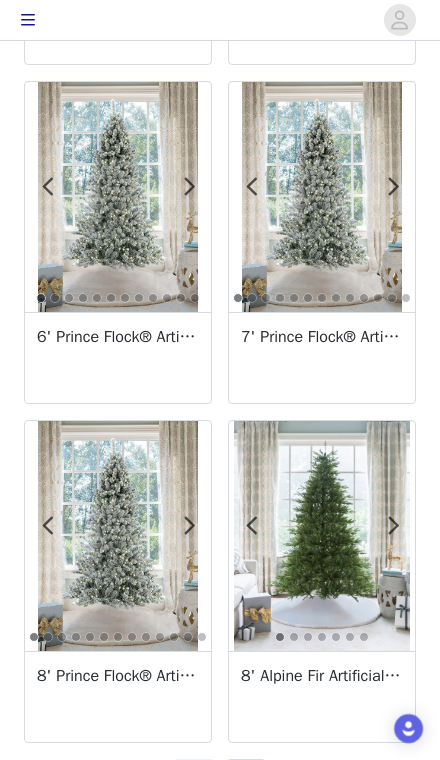 scroll, scrollTop: 3488, scrollLeft: 0, axis: vertical 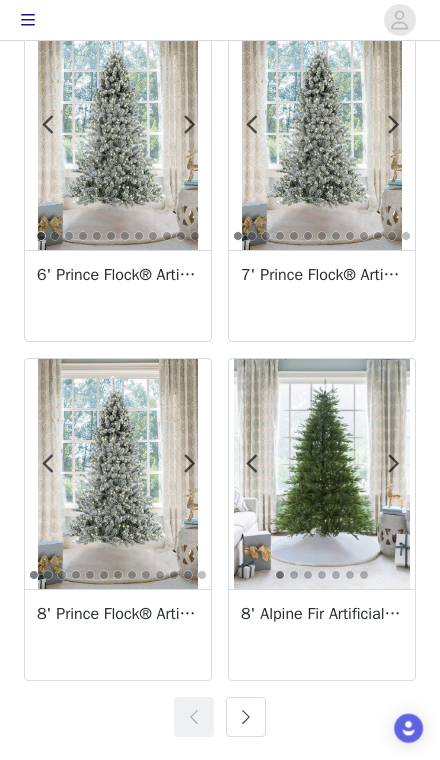 click at bounding box center (246, 717) 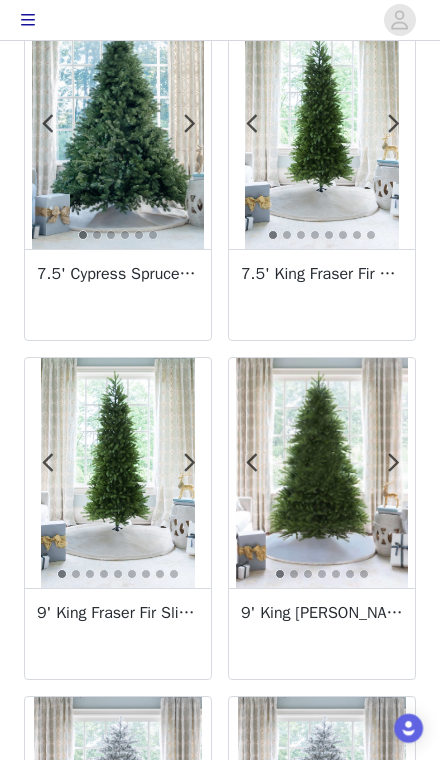 scroll, scrollTop: 1456, scrollLeft: 0, axis: vertical 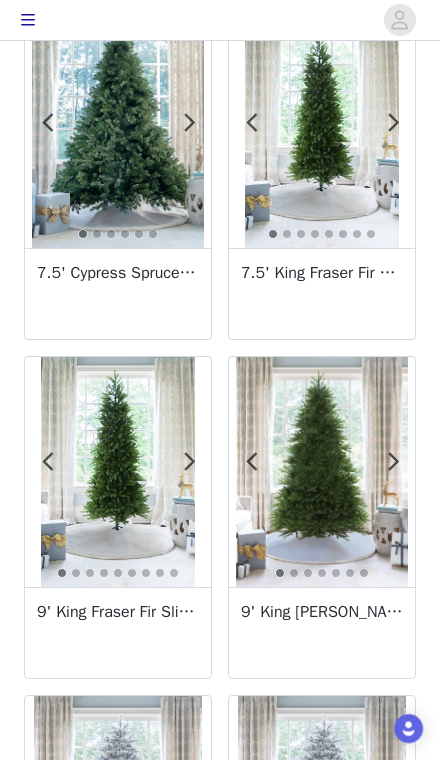 click on "9' King Fraser Fir Slim Artificial Christmas Tree Unlit" at bounding box center [118, 612] 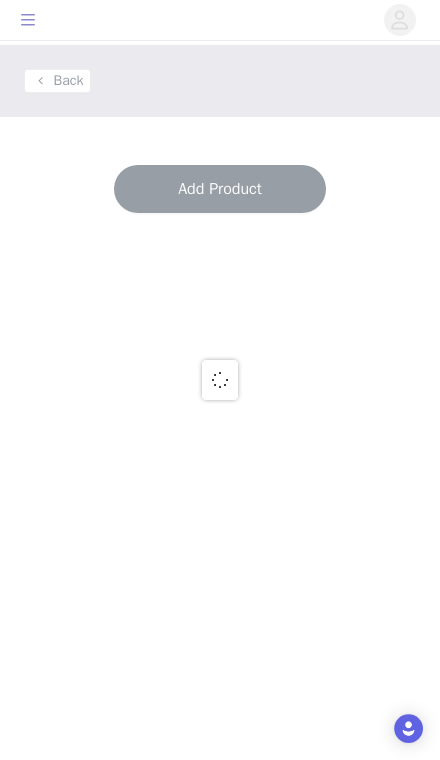scroll, scrollTop: 0, scrollLeft: 0, axis: both 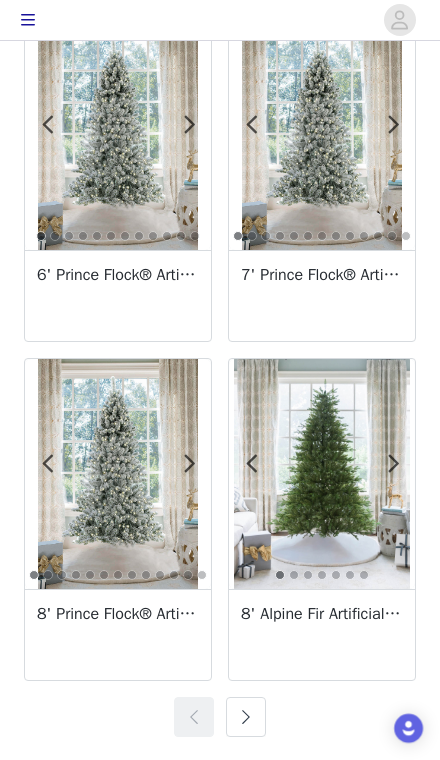 click at bounding box center (246, 717) 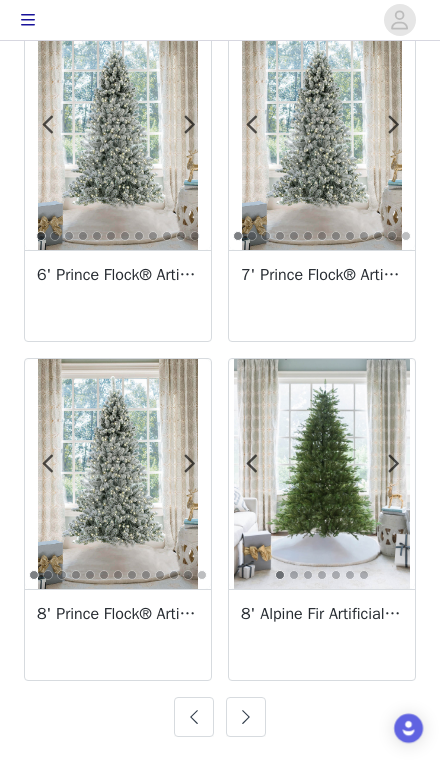 click at bounding box center (246, 717) 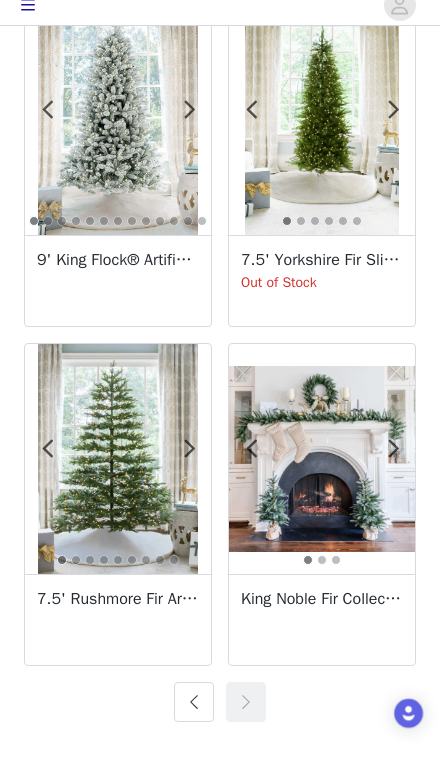 scroll, scrollTop: 1793, scrollLeft: 0, axis: vertical 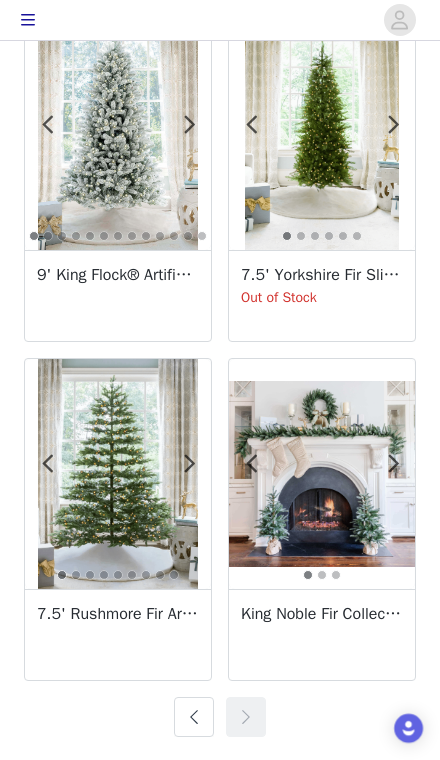 click at bounding box center (194, 717) 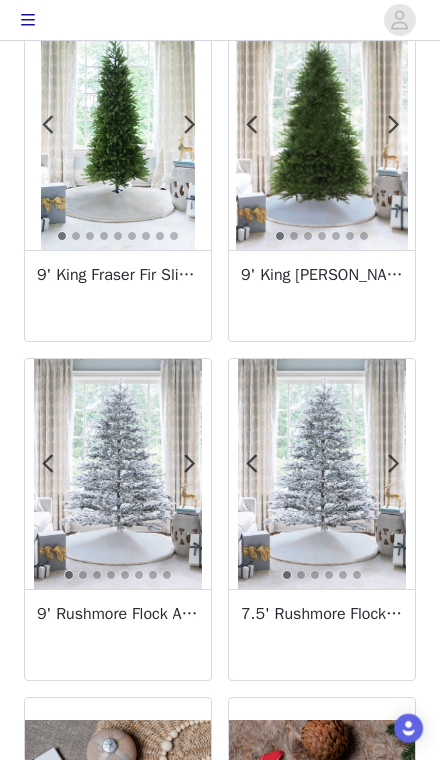 scroll, scrollTop: 1794, scrollLeft: 0, axis: vertical 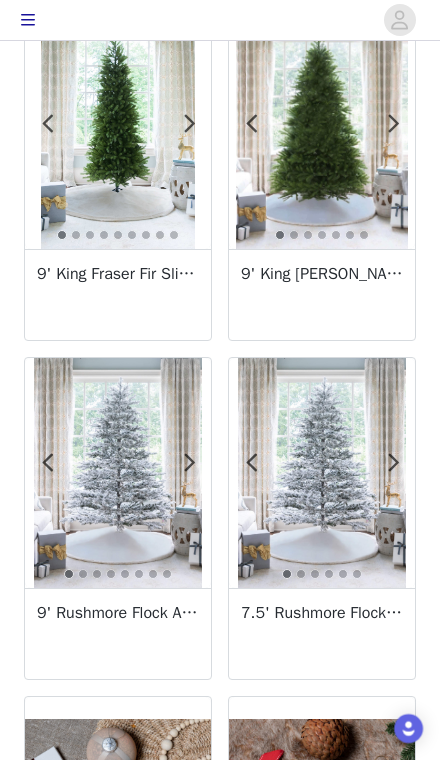 click at bounding box center (118, 812) 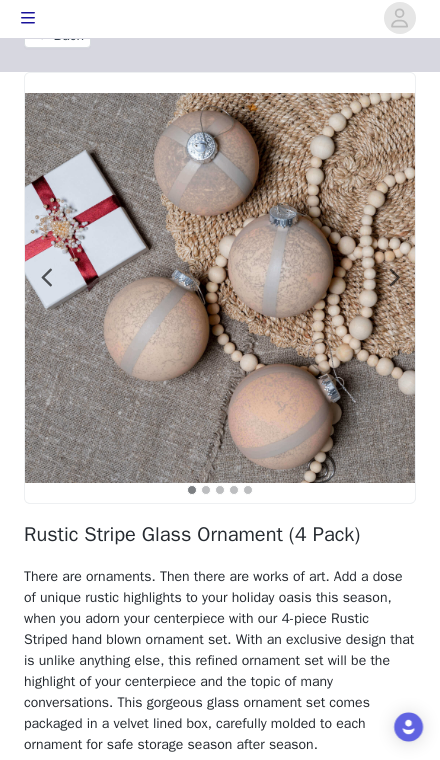 scroll, scrollTop: 0, scrollLeft: 0, axis: both 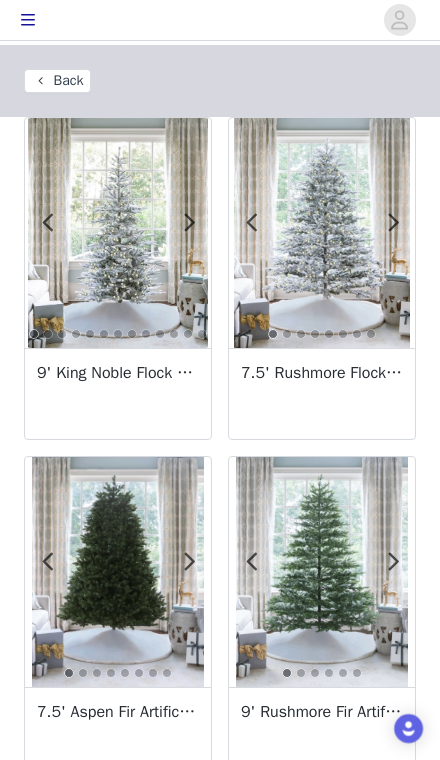 click on "Back" at bounding box center (57, 81) 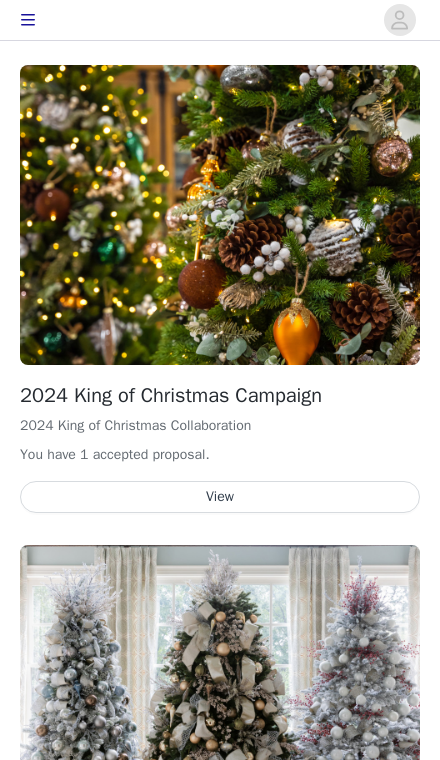 scroll, scrollTop: 0, scrollLeft: 0, axis: both 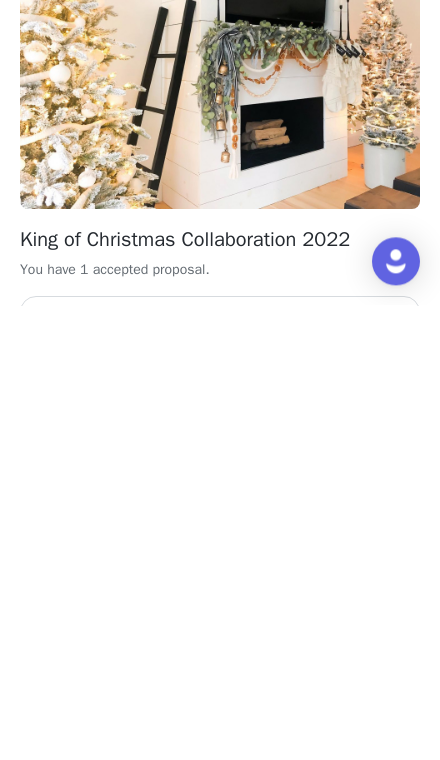 click on "Get Started" at bounding box center [220, 1218] 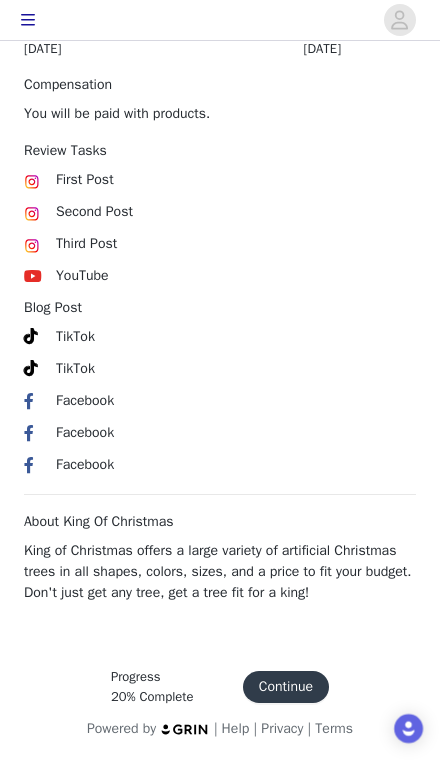 scroll, scrollTop: 1086, scrollLeft: 0, axis: vertical 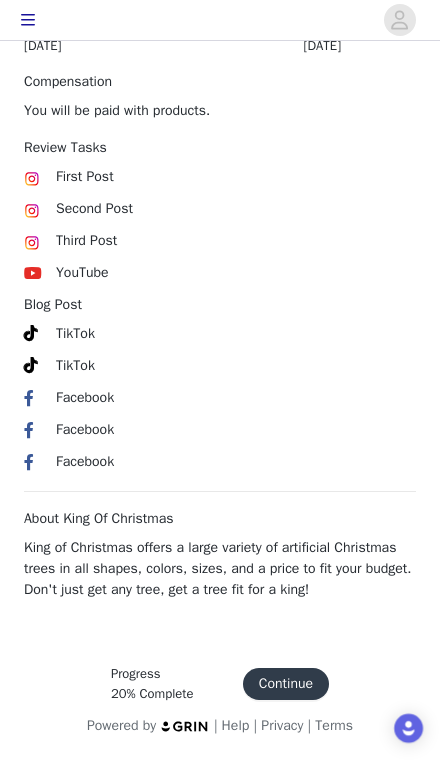 click on "Continue" at bounding box center [286, 684] 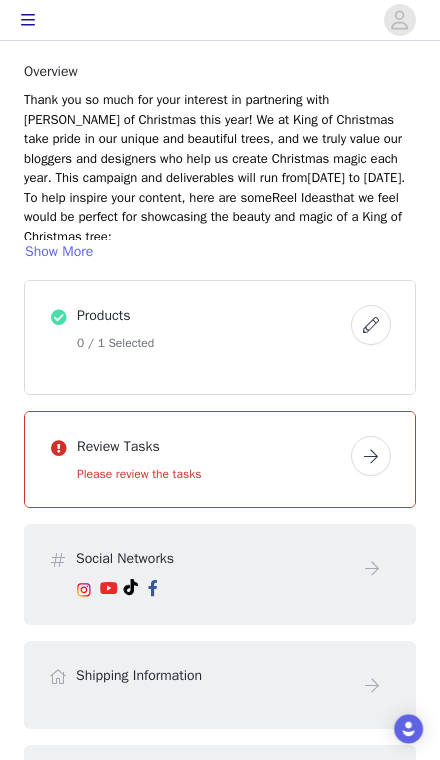 scroll, scrollTop: 127, scrollLeft: 0, axis: vertical 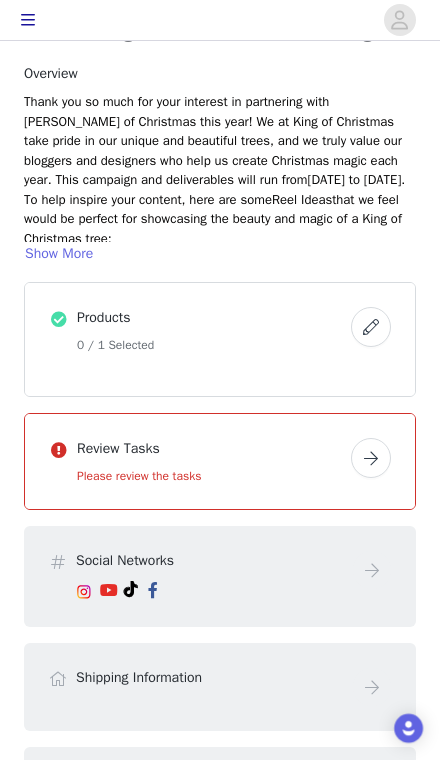 click on "Products" at bounding box center [210, 317] 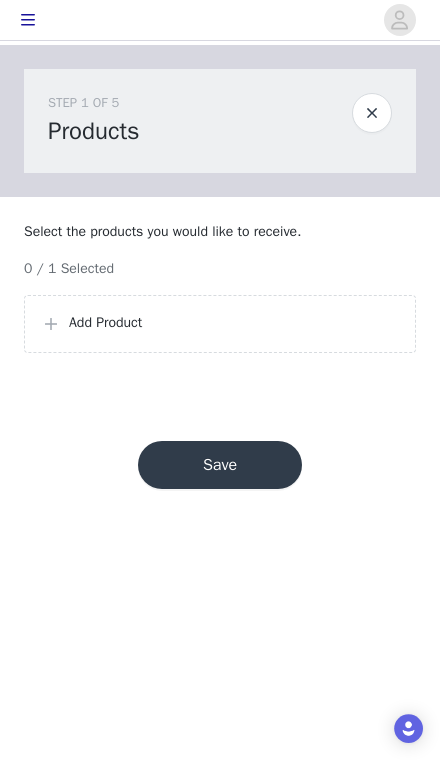 click on "Add Product" at bounding box center [234, 322] 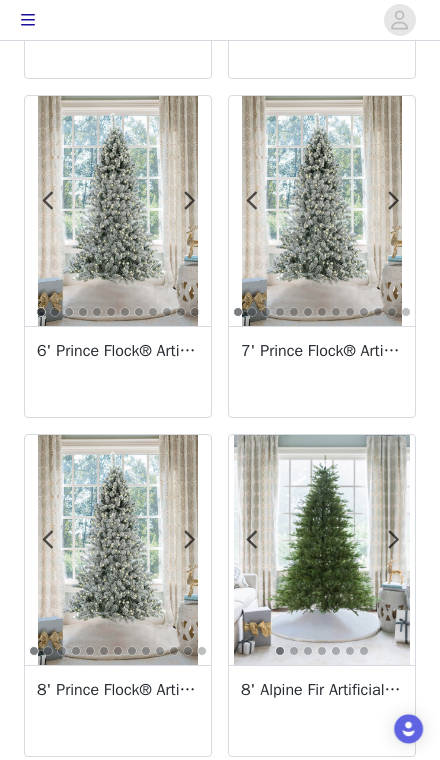 scroll, scrollTop: 3488, scrollLeft: 0, axis: vertical 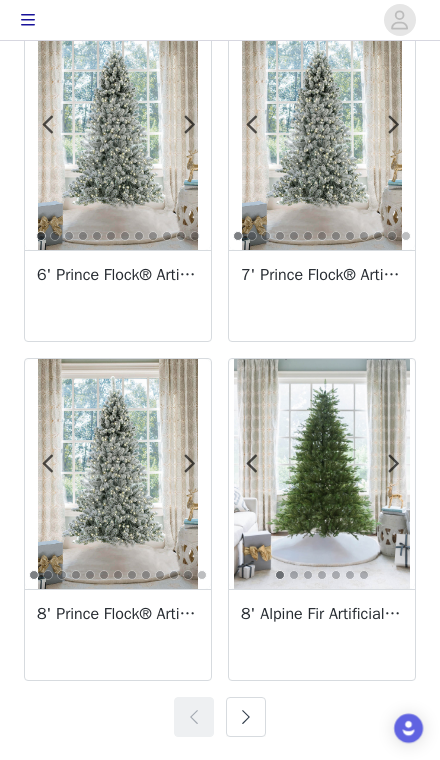 click at bounding box center [246, 717] 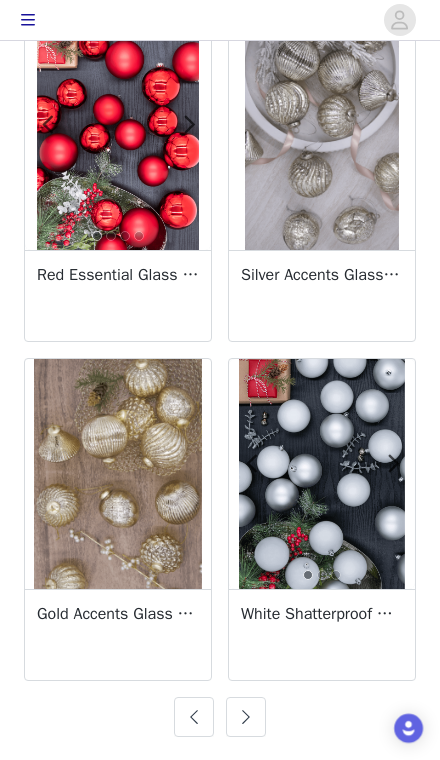 click at bounding box center [246, 717] 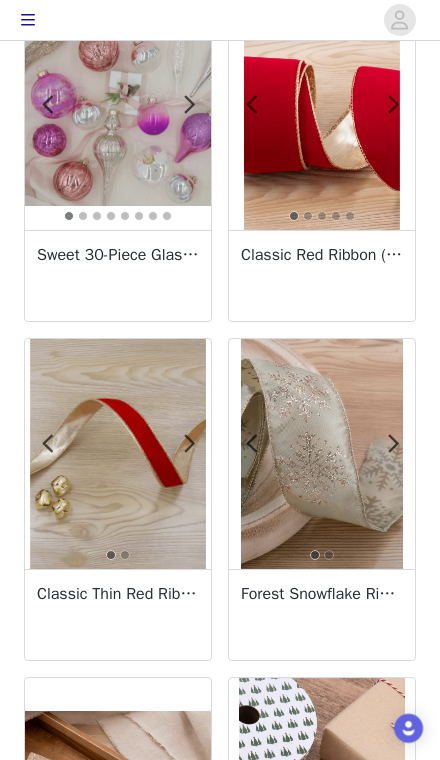 scroll, scrollTop: 0, scrollLeft: 0, axis: both 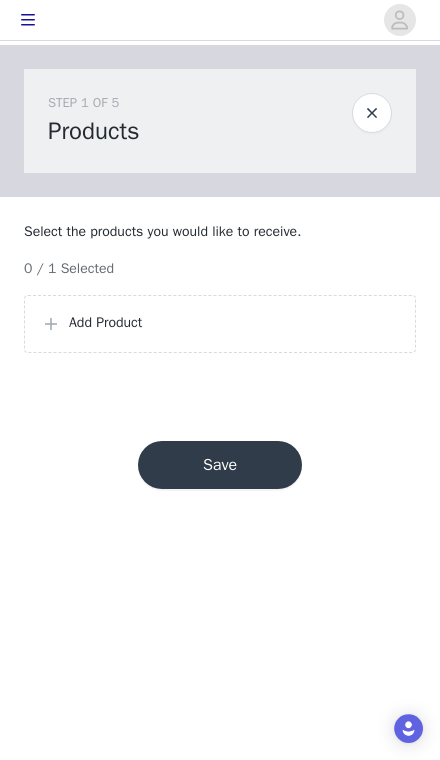 click on "Add Product" at bounding box center [220, 324] 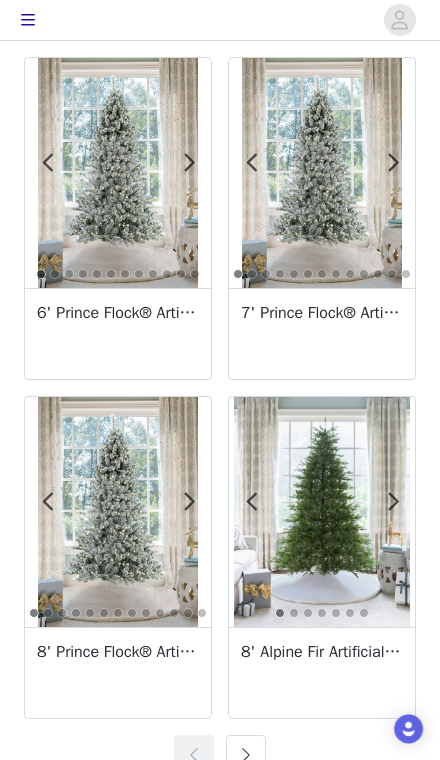 scroll, scrollTop: 3488, scrollLeft: 0, axis: vertical 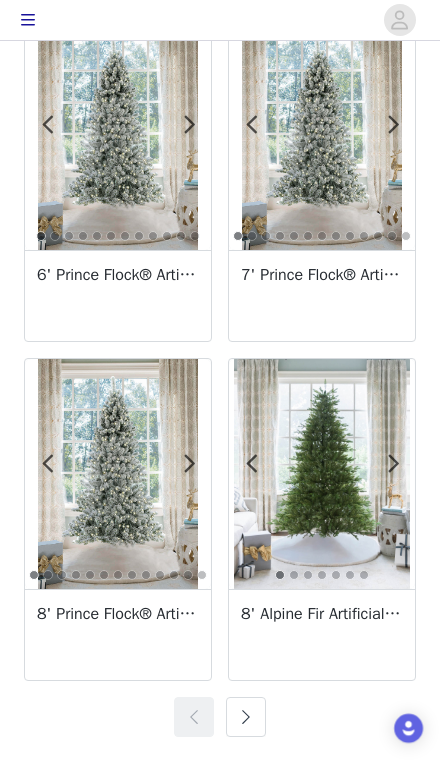click at bounding box center [246, 717] 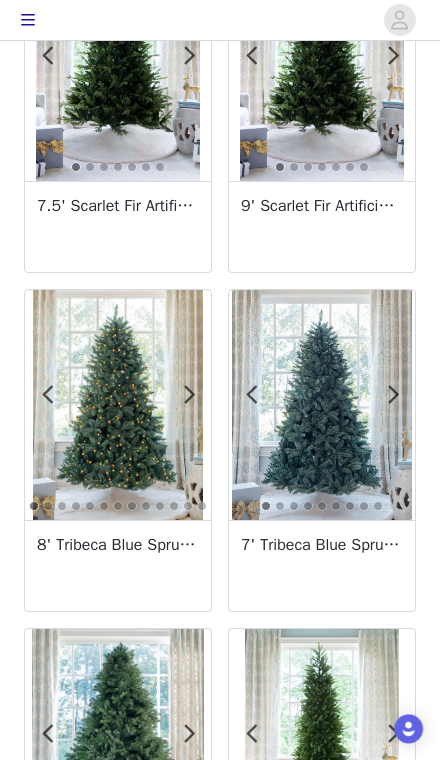 scroll, scrollTop: 844, scrollLeft: 0, axis: vertical 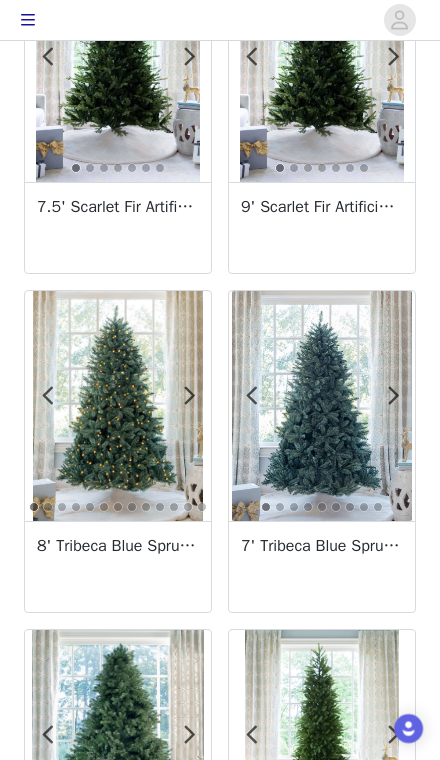 click on "8' Tribeca Blue Spruce Artificial Christmas Tree with 650 Warm White LED Lights" at bounding box center [118, 566] 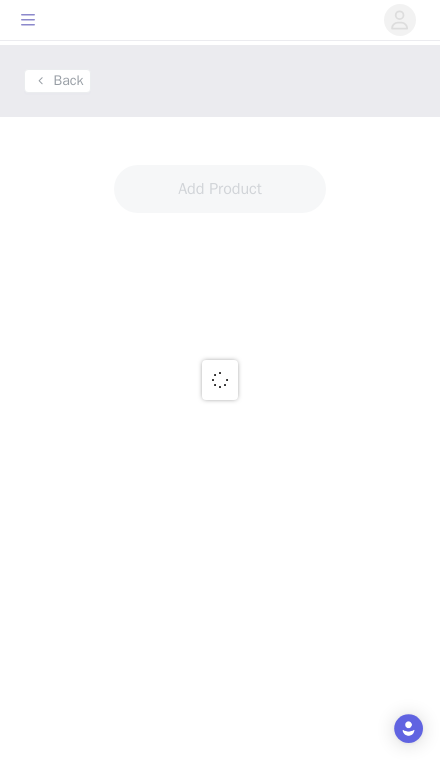 scroll, scrollTop: 0, scrollLeft: 0, axis: both 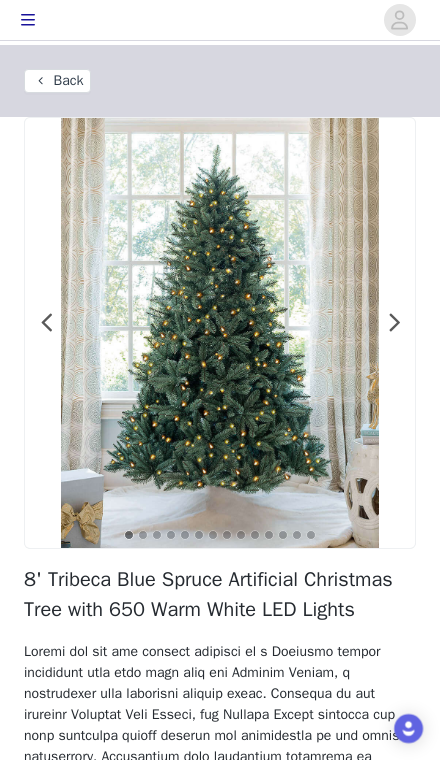 click at bounding box center (382, 333) 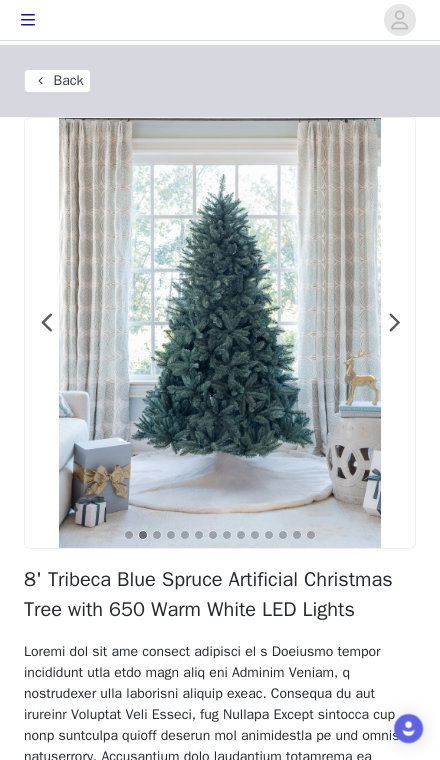 click at bounding box center [394, 323] 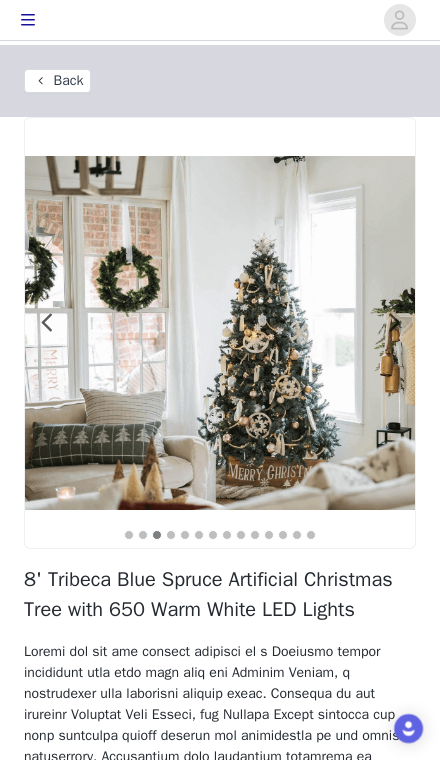 click at bounding box center [394, 323] 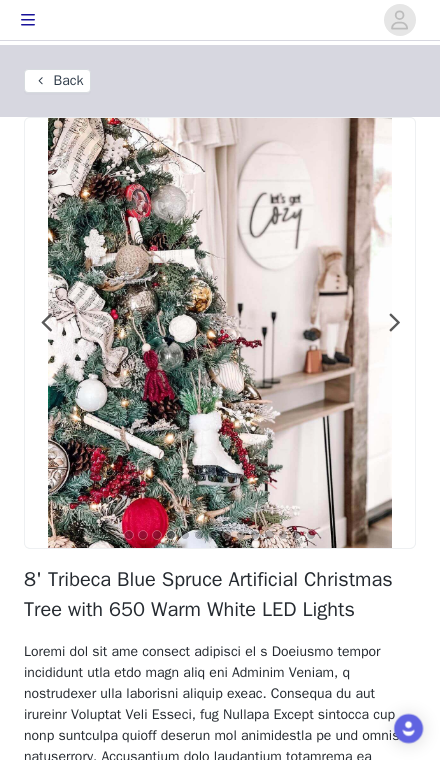 click on "Back" at bounding box center (57, 81) 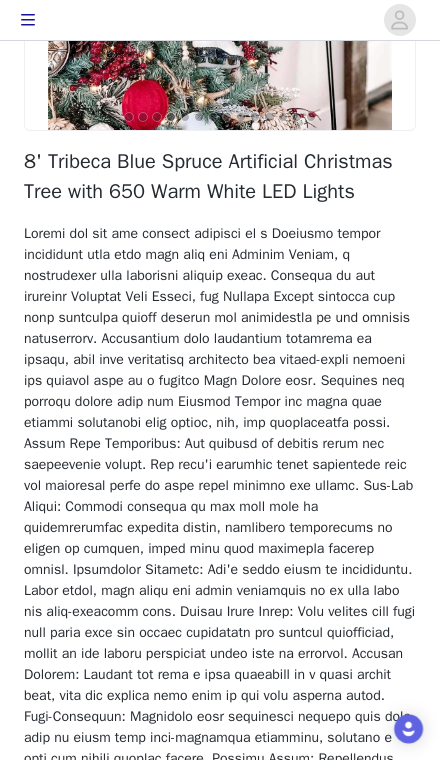 scroll, scrollTop: 0, scrollLeft: 0, axis: both 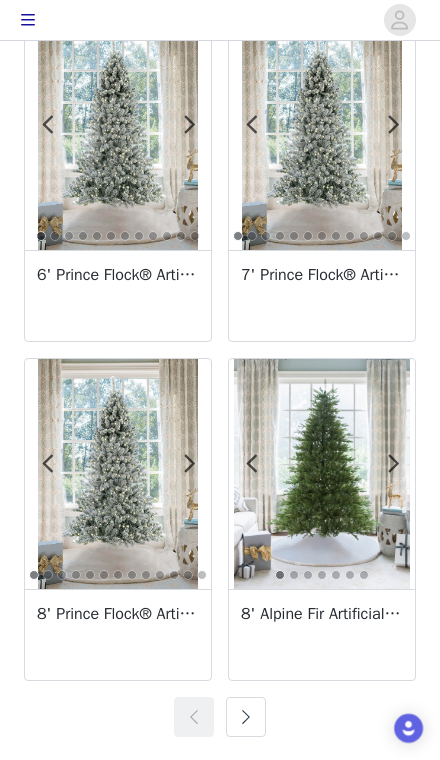 click at bounding box center [246, 717] 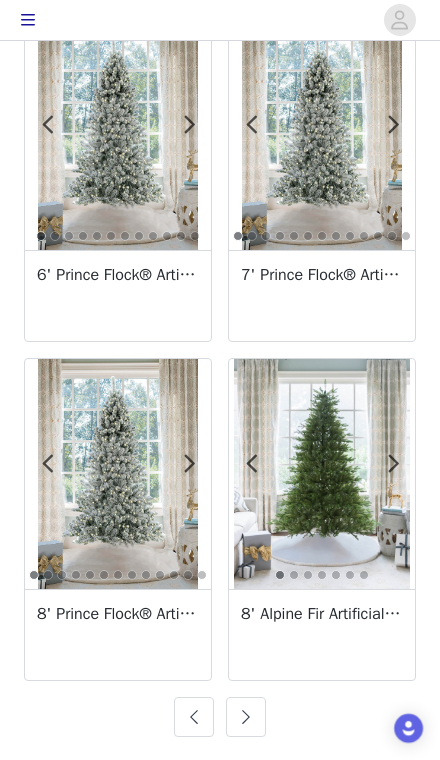 click at bounding box center (246, 717) 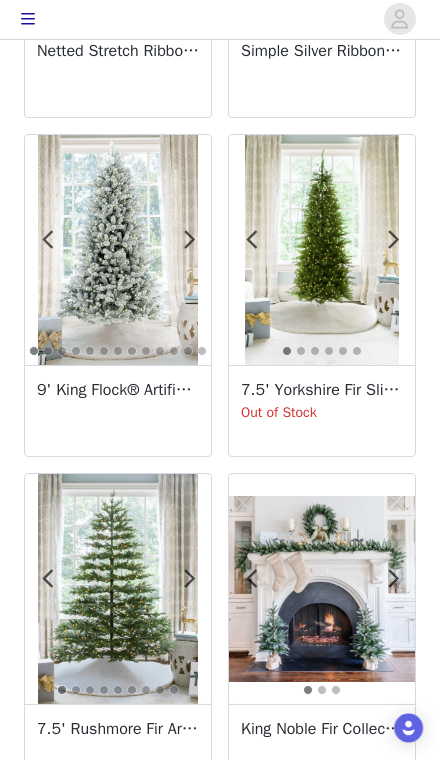 scroll, scrollTop: 1677, scrollLeft: 0, axis: vertical 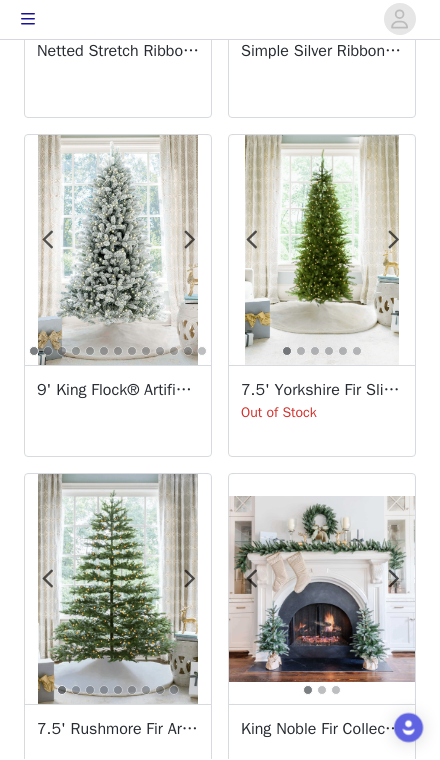 click on "7.5' Rushmore Fir Artificial Christmas Tree 750 Warm White LED Lights" at bounding box center (118, 750) 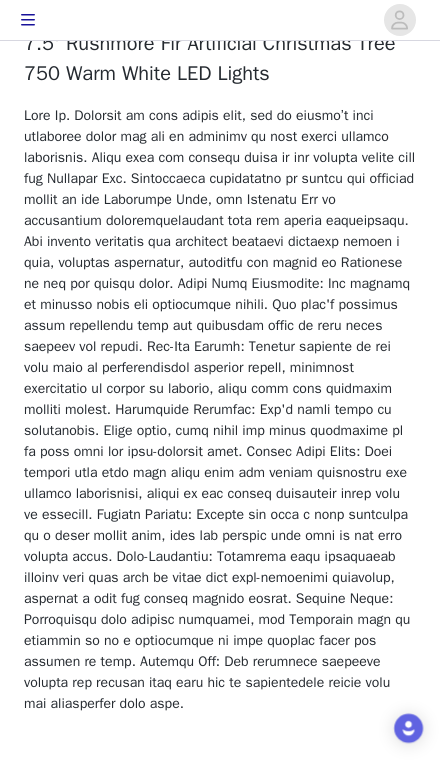 scroll, scrollTop: 630, scrollLeft: 0, axis: vertical 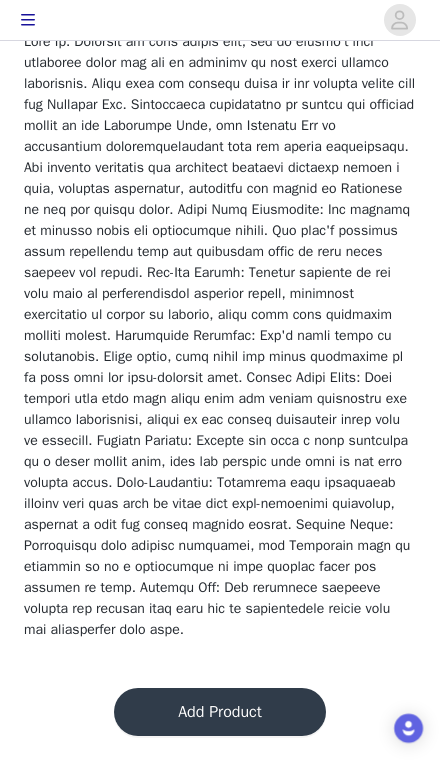 click on "Add Product" at bounding box center (220, 712) 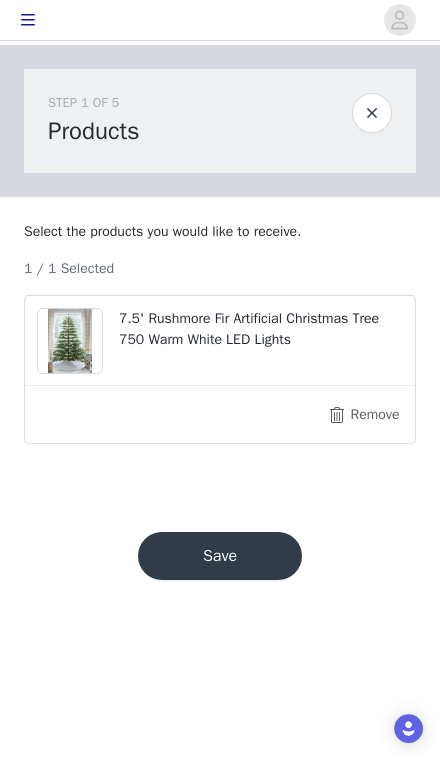 click on "Save" at bounding box center [220, 556] 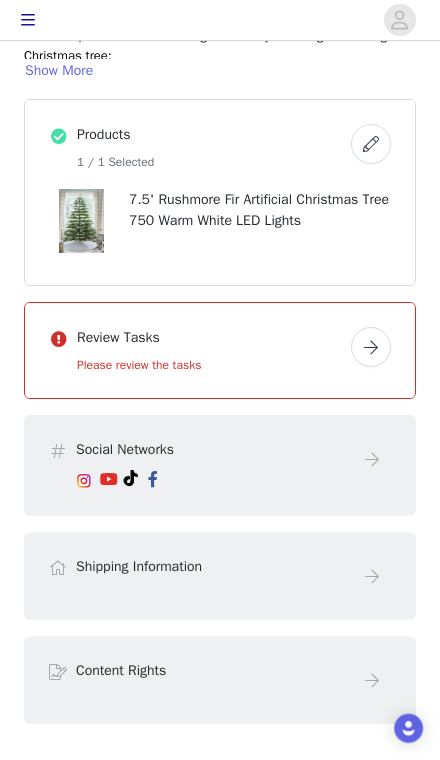 scroll, scrollTop: 326, scrollLeft: 0, axis: vertical 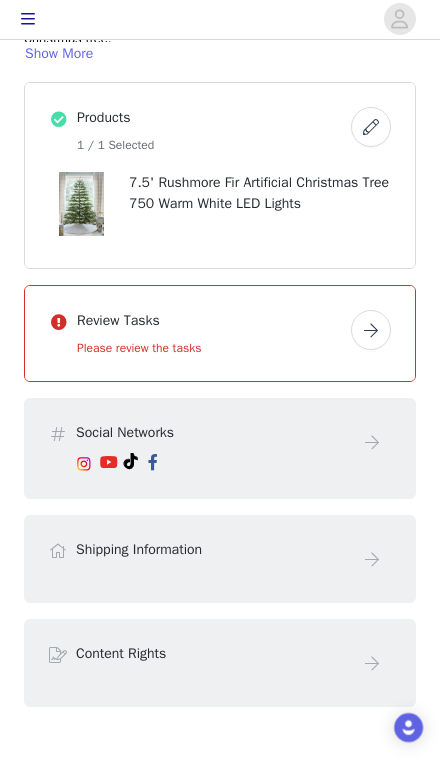 click at bounding box center (371, 331) 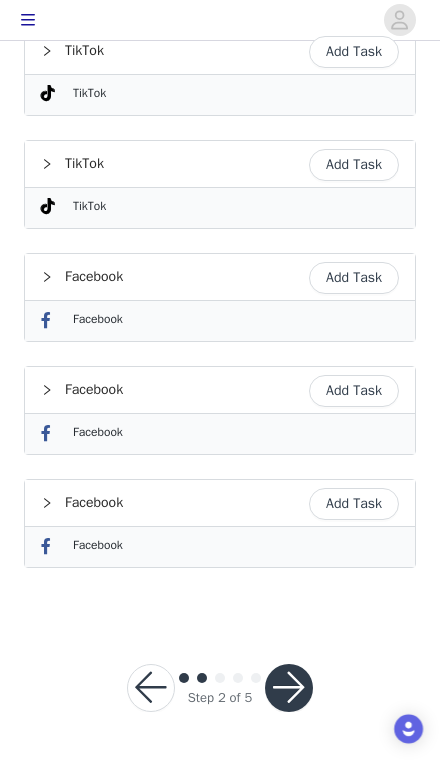 scroll, scrollTop: 2060, scrollLeft: 0, axis: vertical 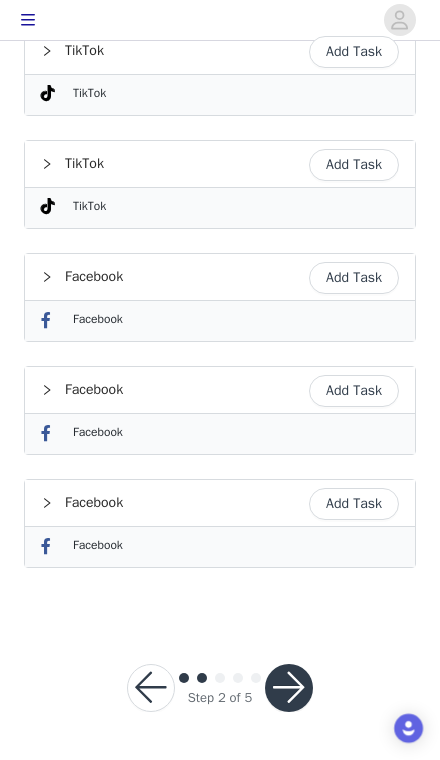 click at bounding box center (289, 688) 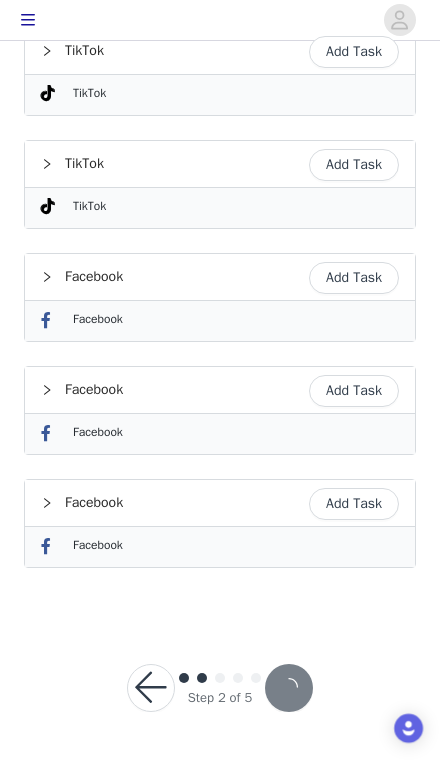 scroll, scrollTop: 1987, scrollLeft: 0, axis: vertical 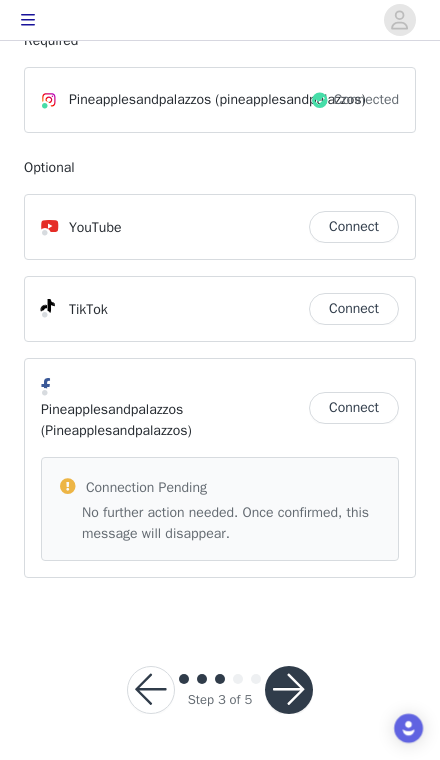 click at bounding box center [289, 690] 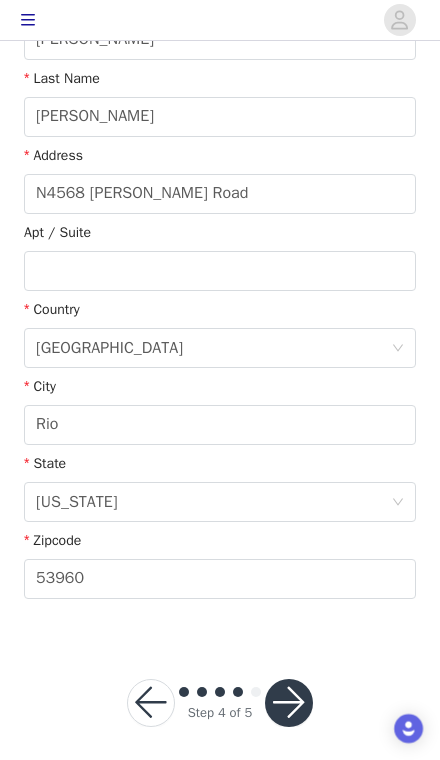 scroll, scrollTop: 460, scrollLeft: 0, axis: vertical 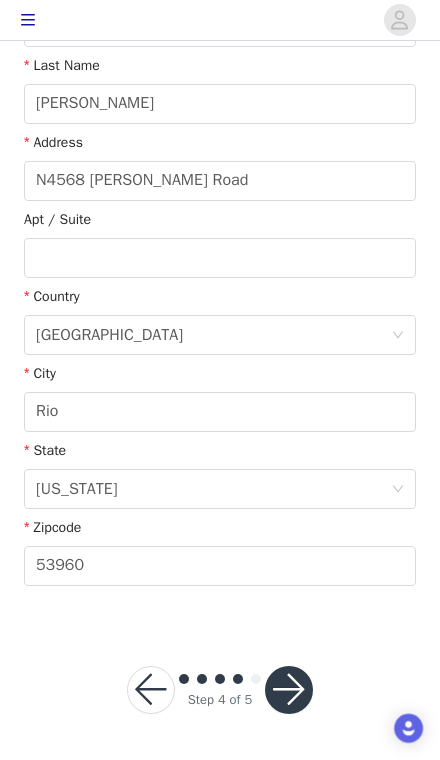 click at bounding box center (289, 690) 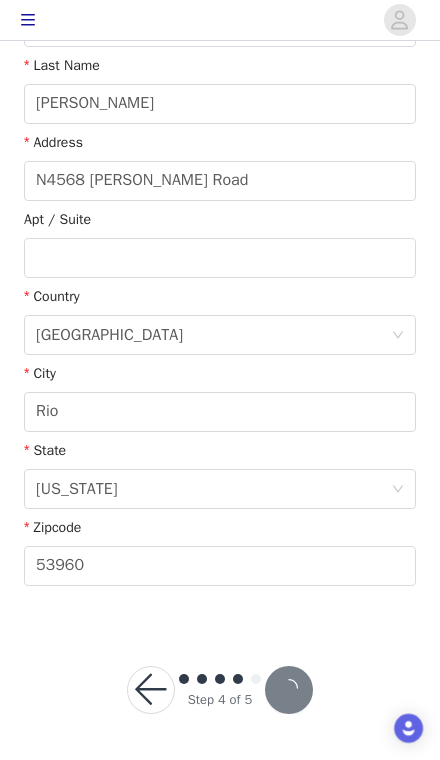 scroll, scrollTop: 387, scrollLeft: 0, axis: vertical 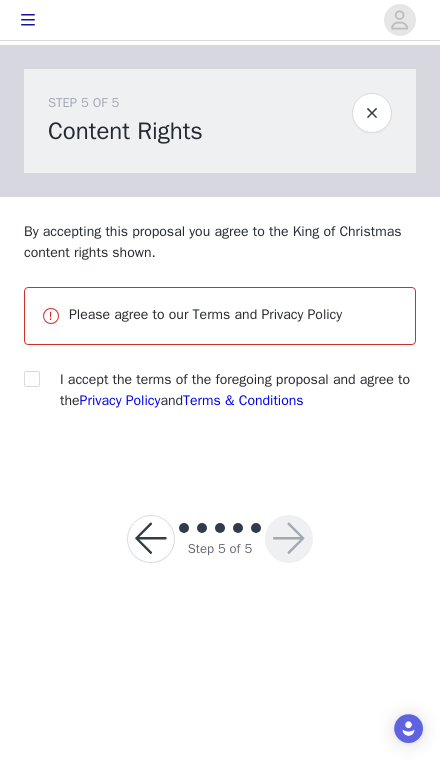 click at bounding box center (31, 378) 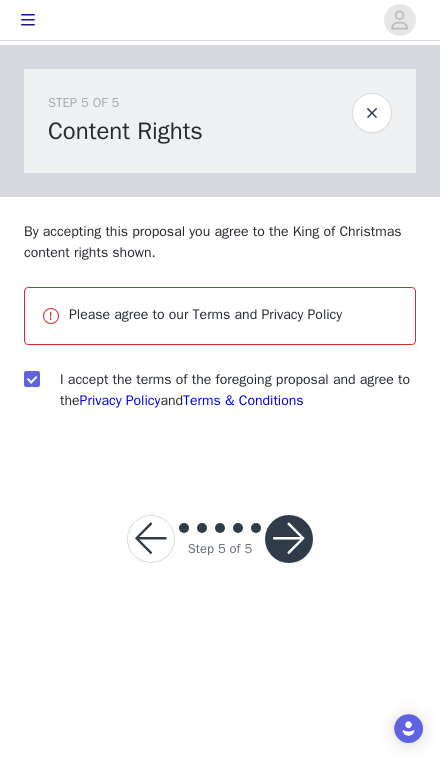 click at bounding box center (289, 539) 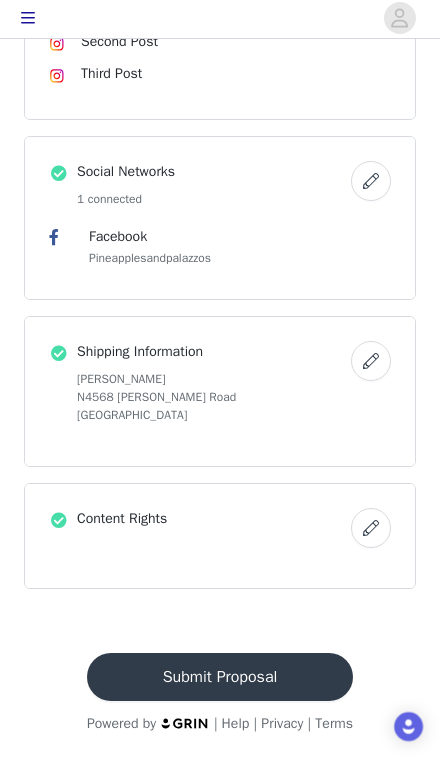 scroll, scrollTop: 700, scrollLeft: 0, axis: vertical 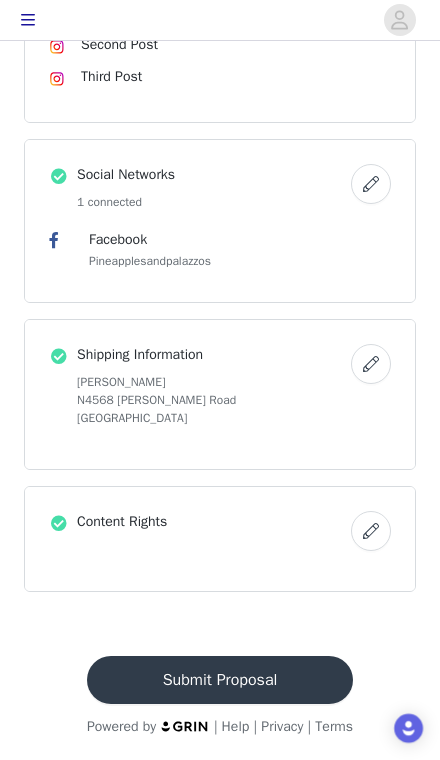 click on "Submit Proposal" at bounding box center (220, 680) 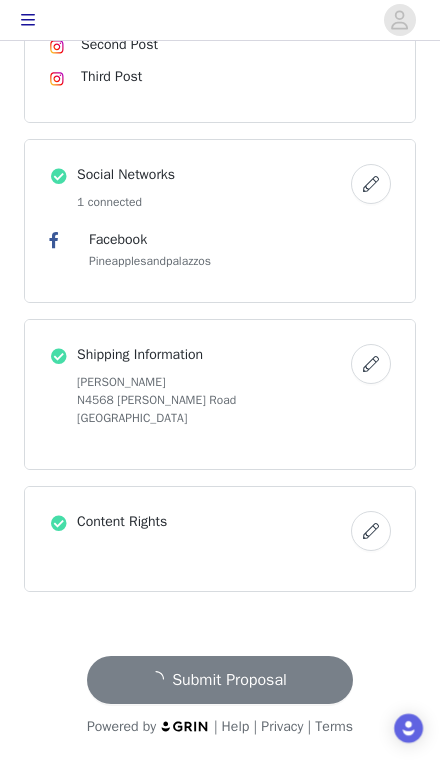 scroll, scrollTop: 0, scrollLeft: 0, axis: both 